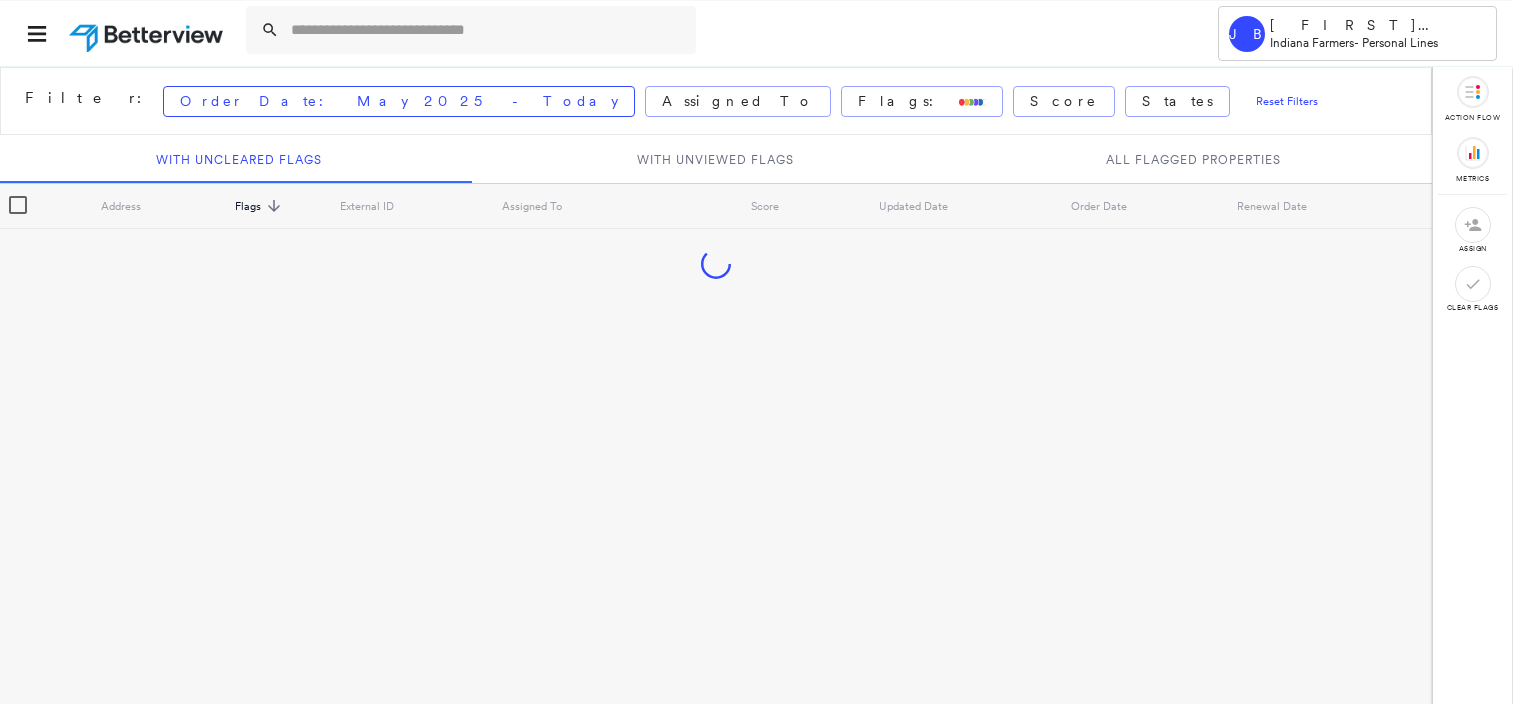 scroll, scrollTop: 0, scrollLeft: 0, axis: both 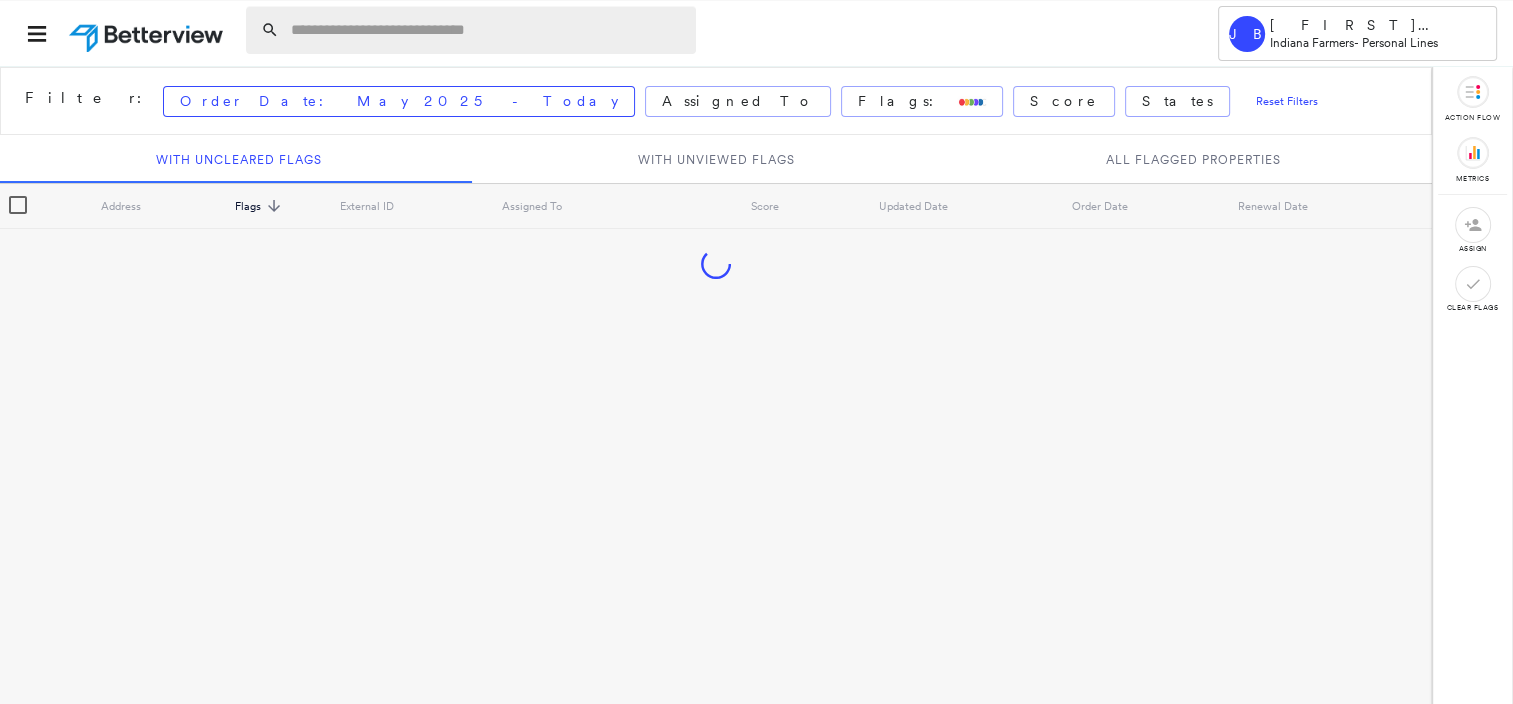 click at bounding box center (487, 30) 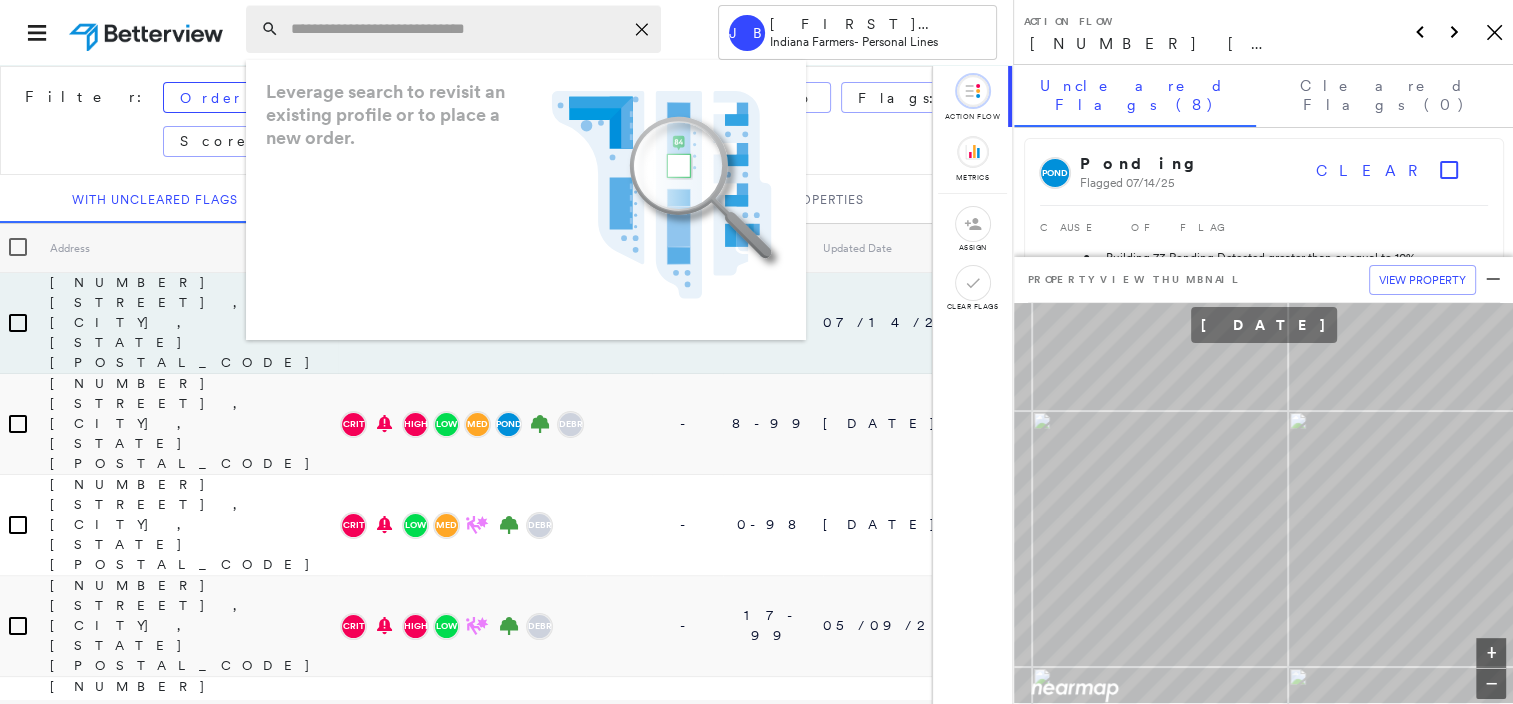 click at bounding box center (457, 29) 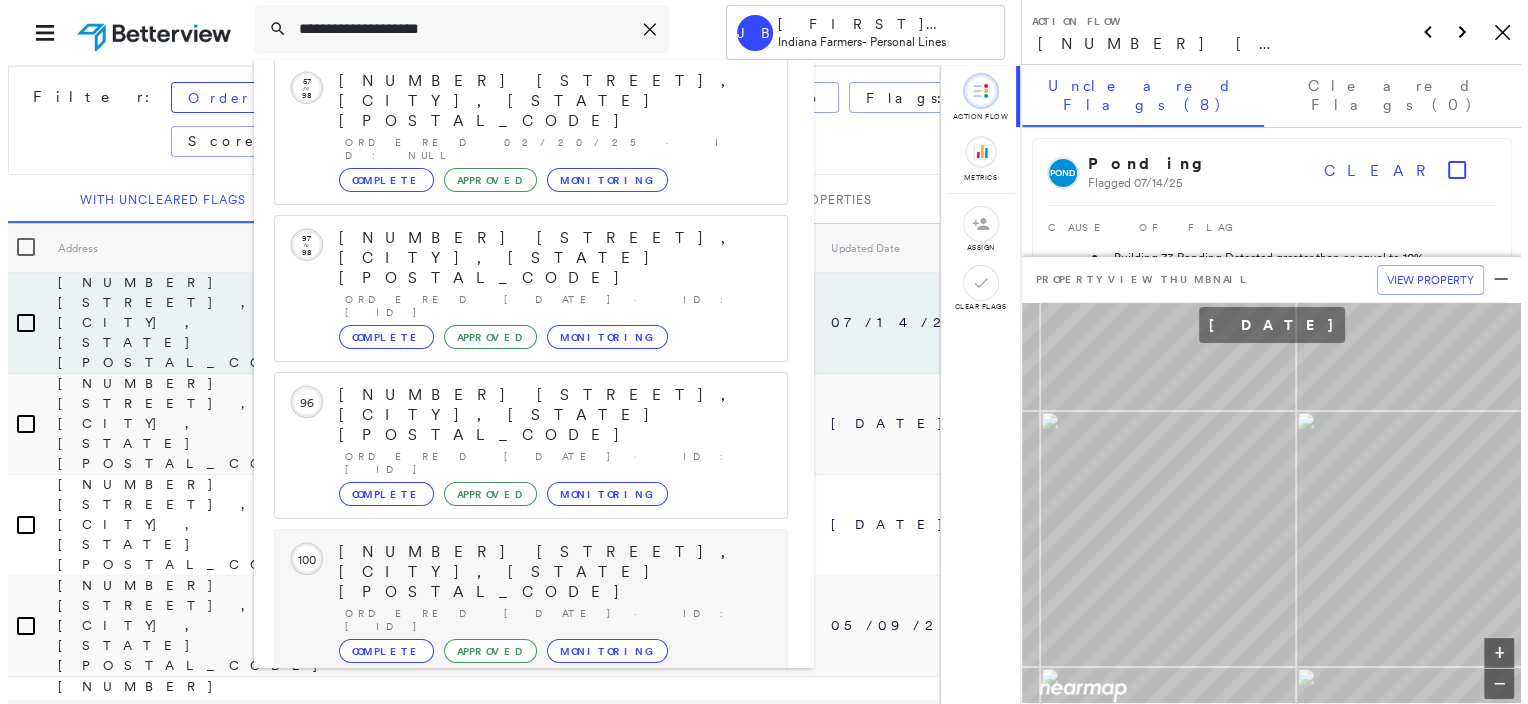 scroll, scrollTop: 208, scrollLeft: 0, axis: vertical 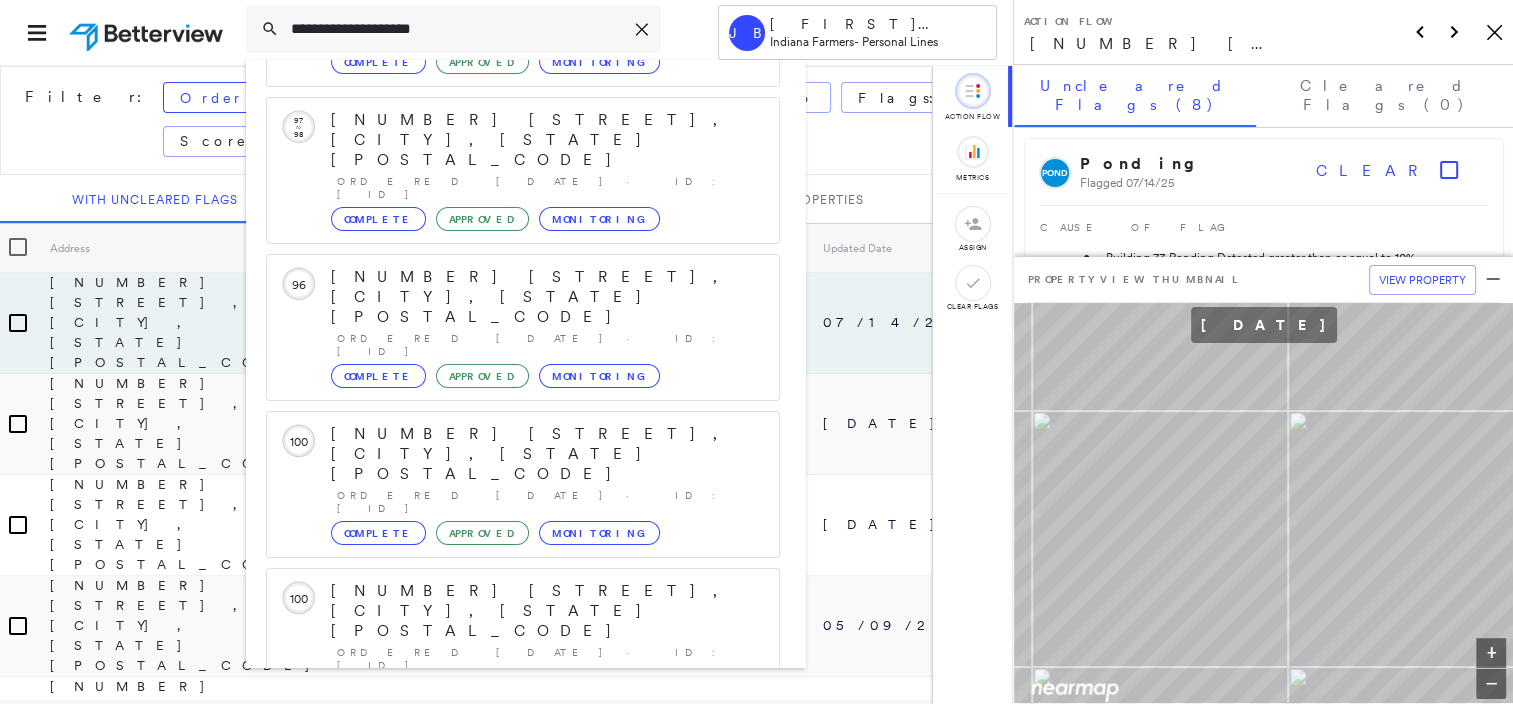 type on "**********" 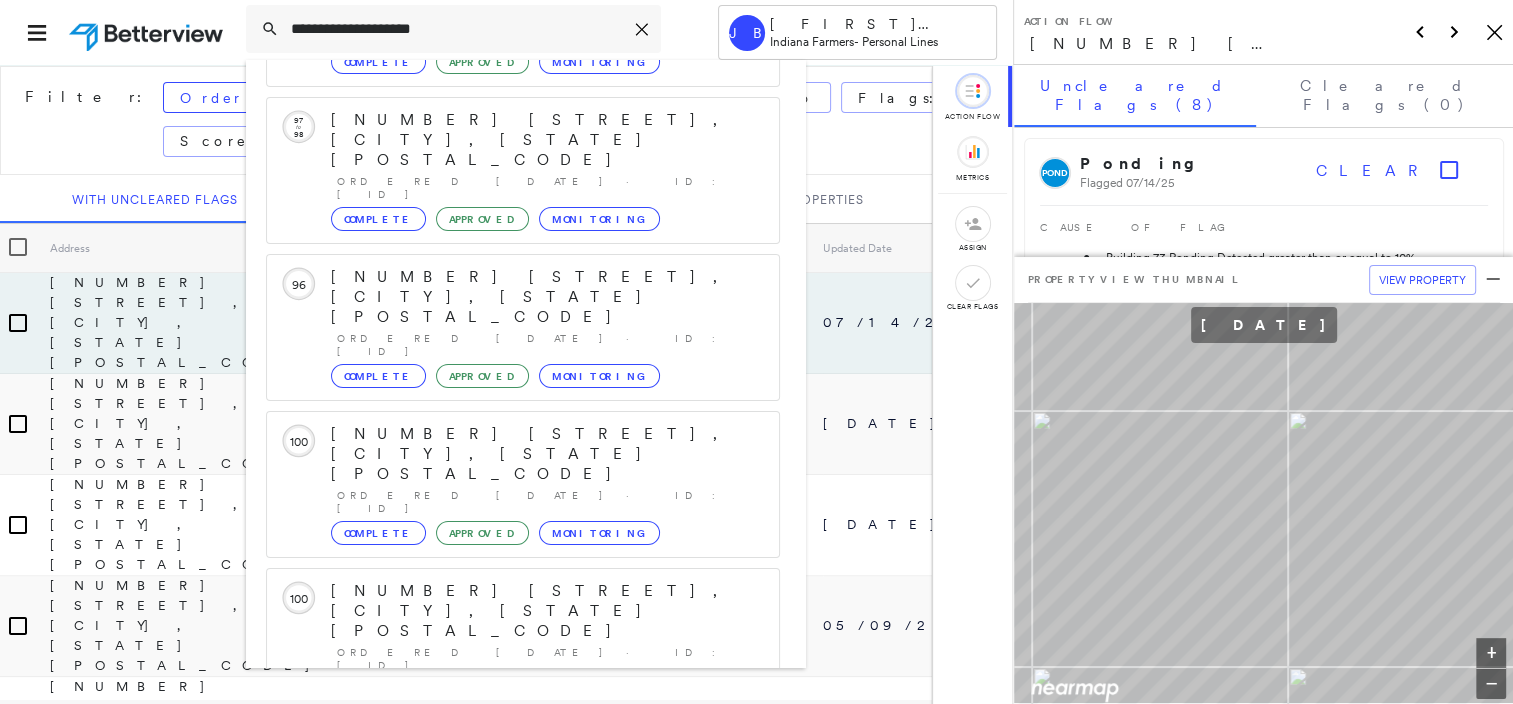click 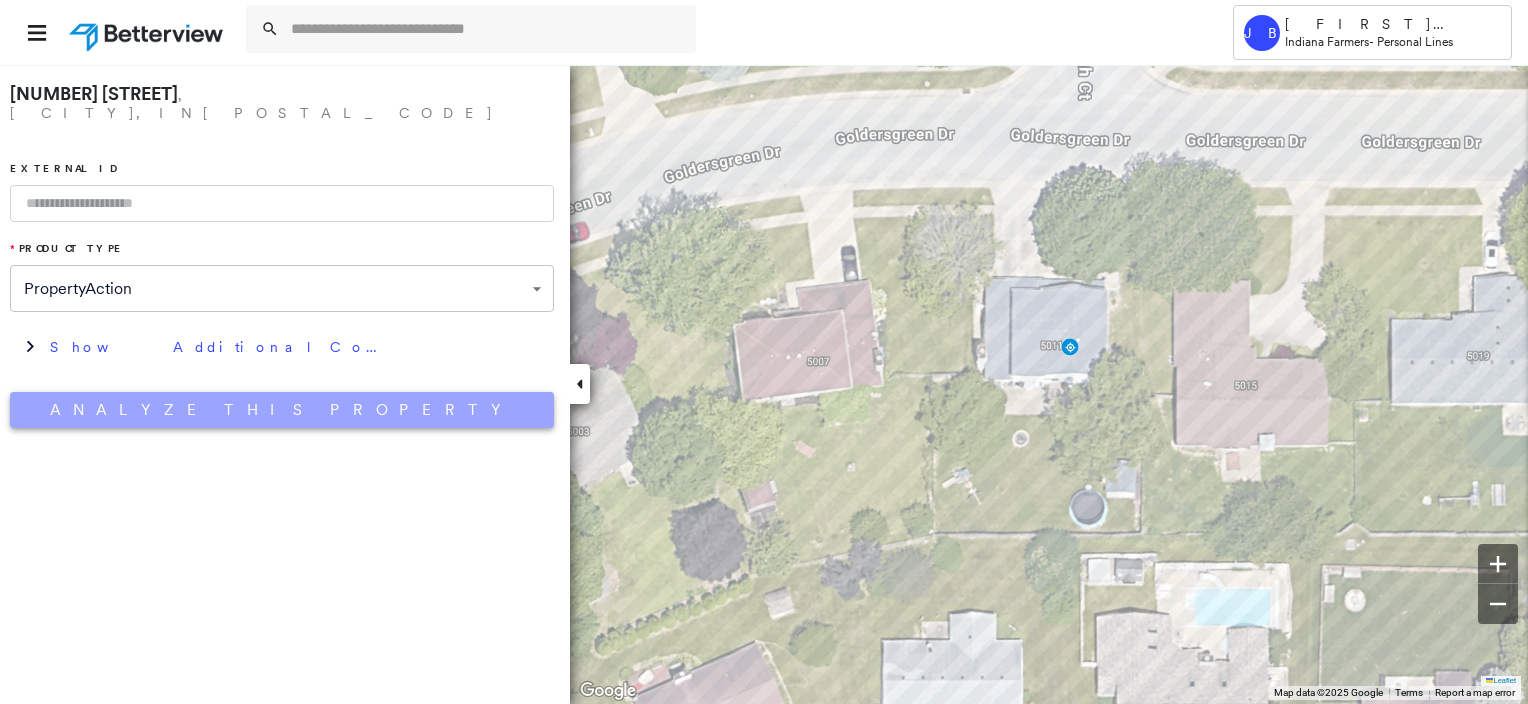click on "Analyze This Property" at bounding box center [282, 410] 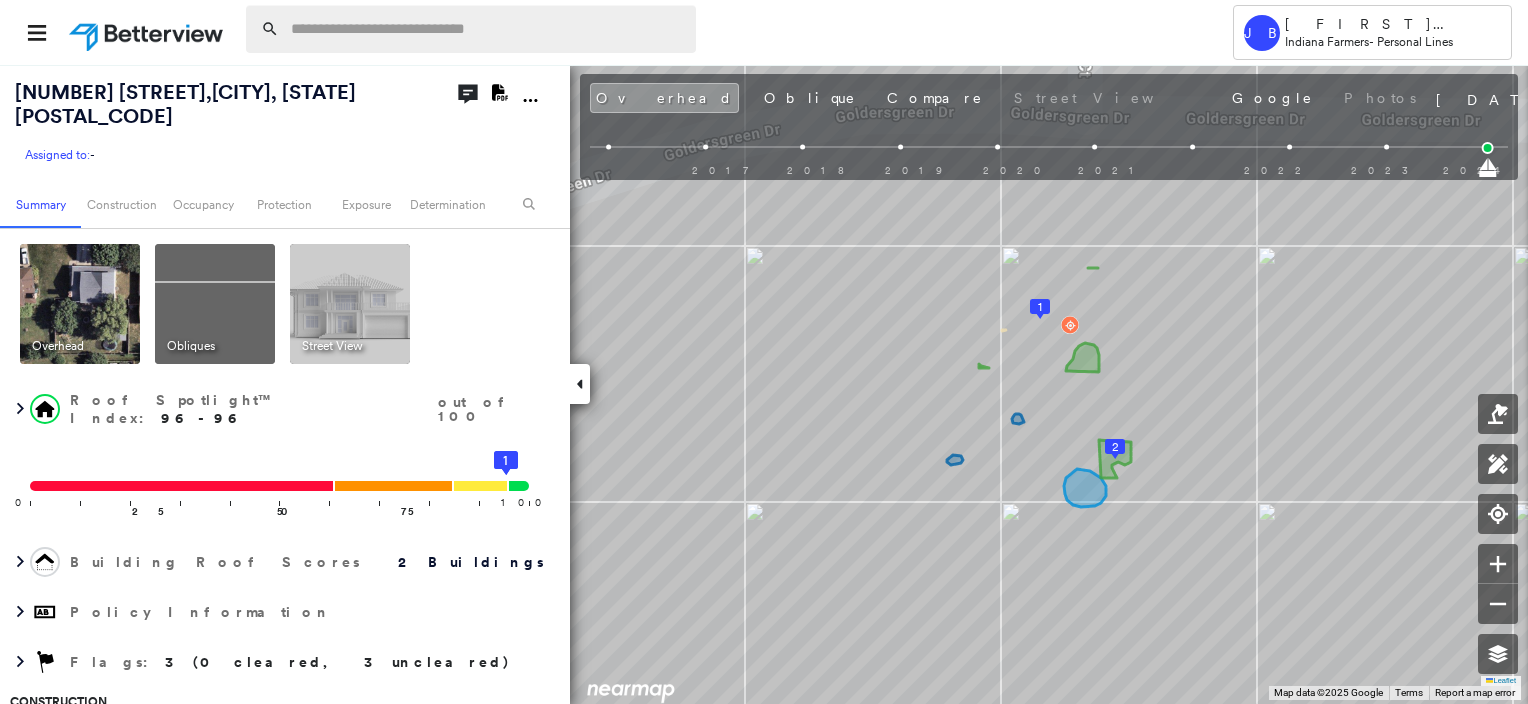 click at bounding box center (487, 29) 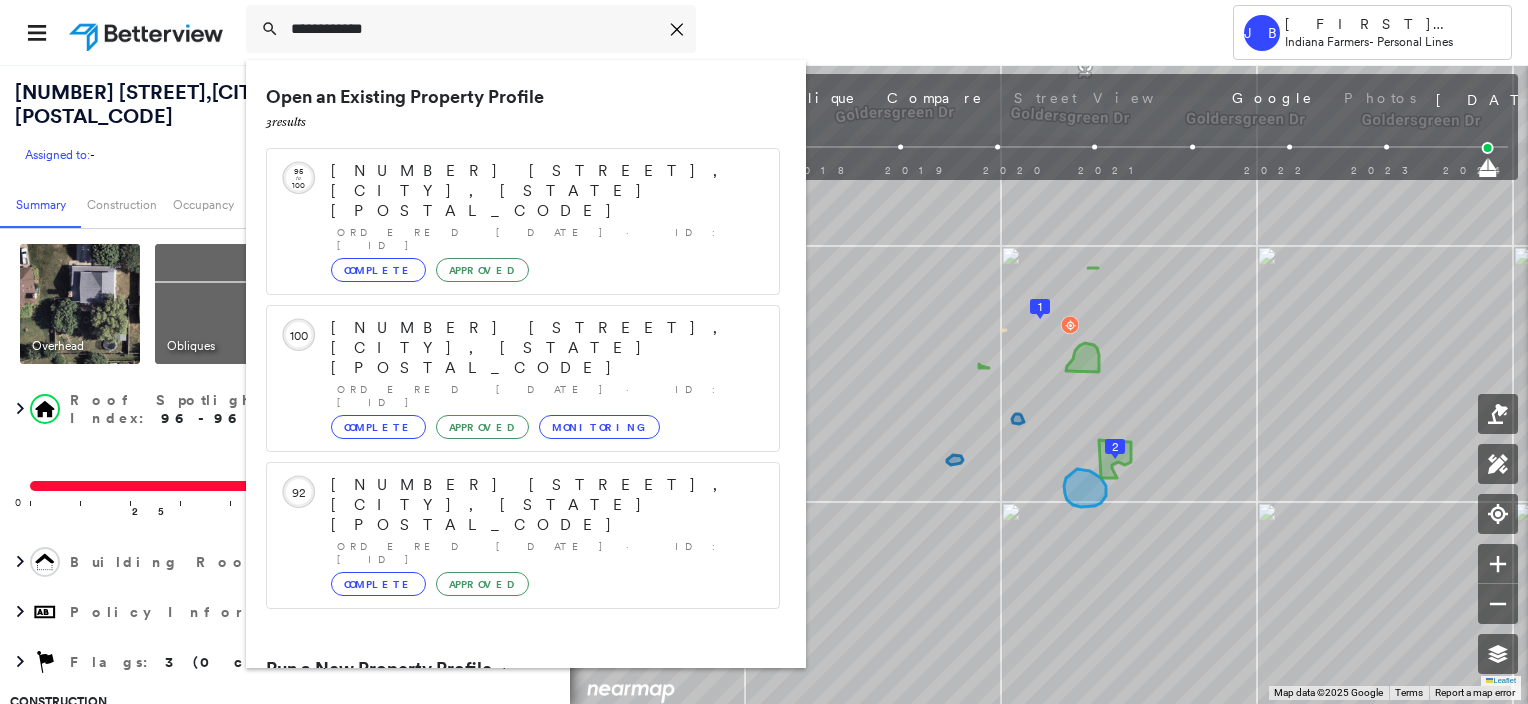 type on "**********" 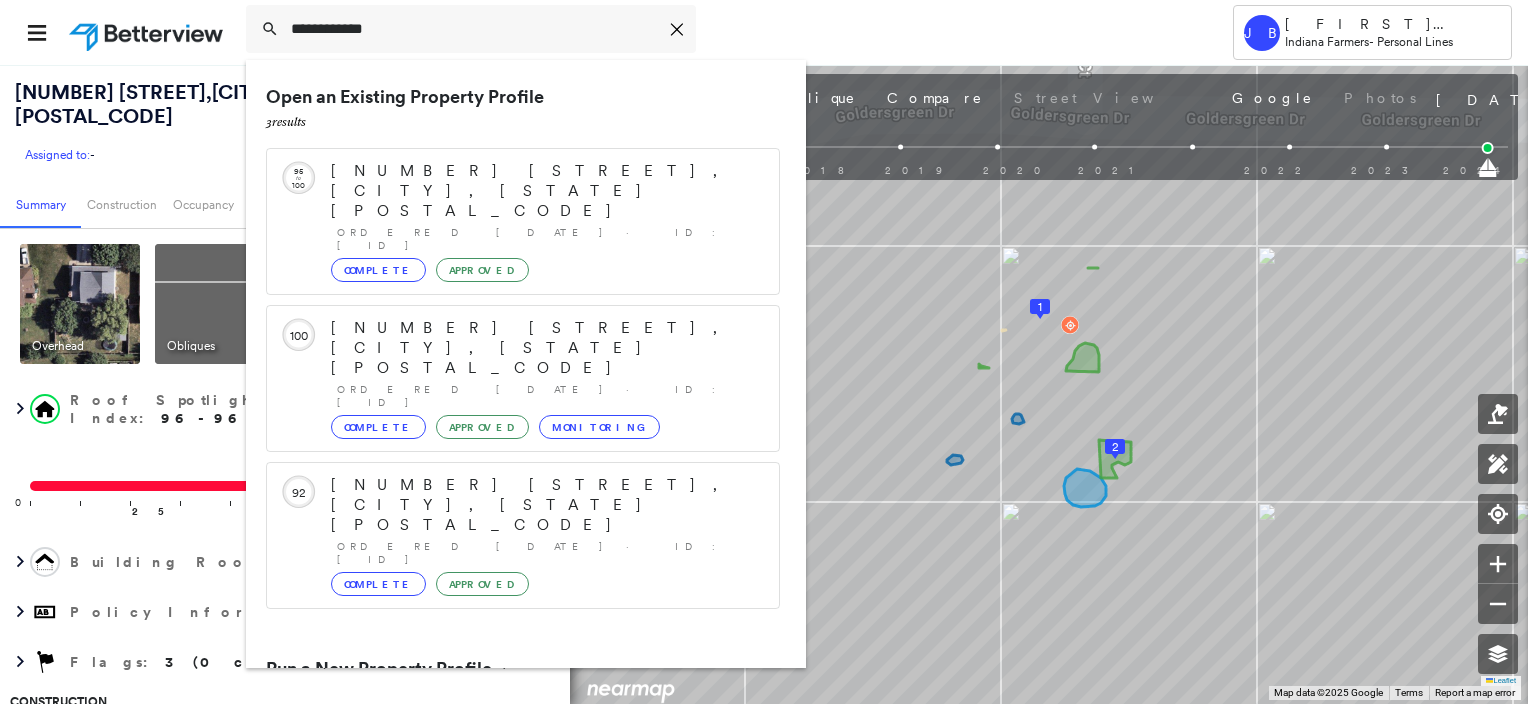 click 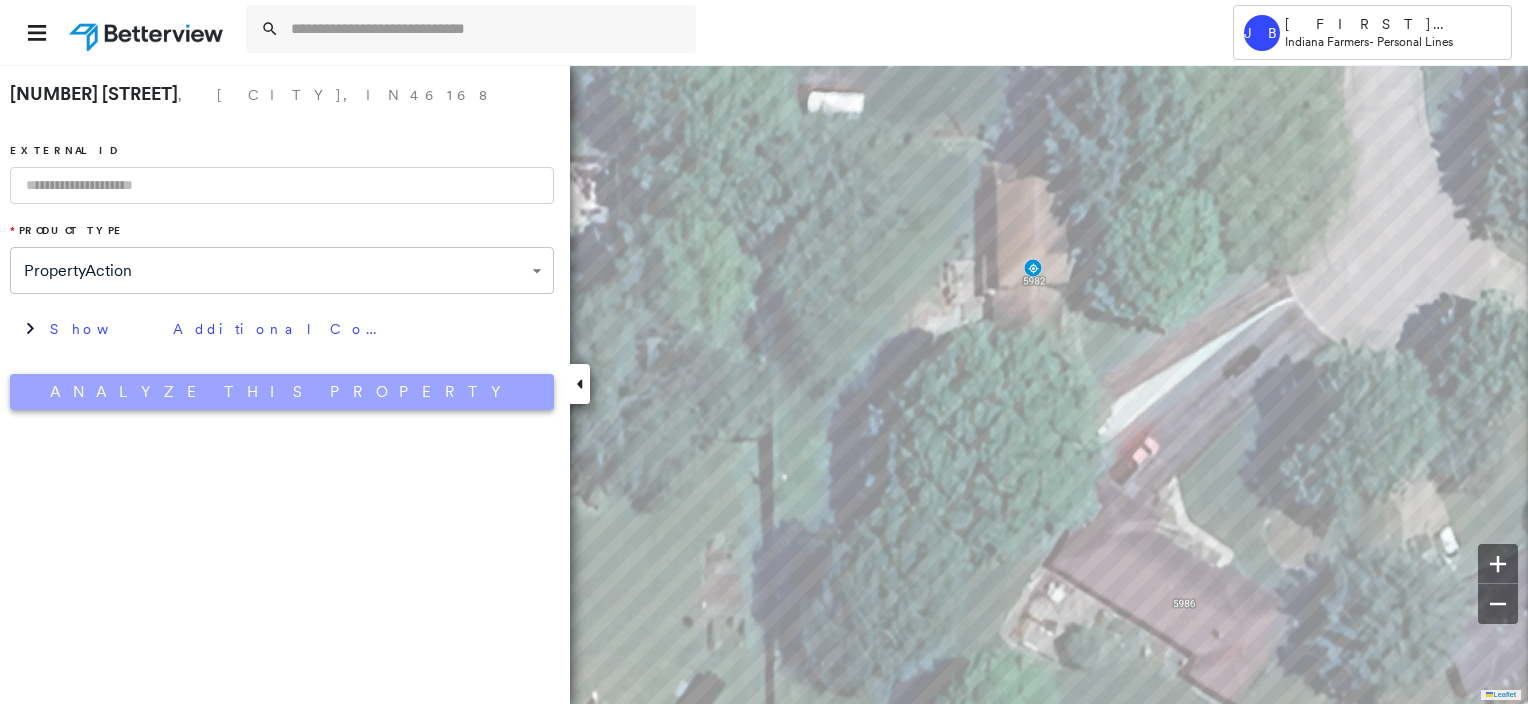 click on "Analyze This Property" at bounding box center [282, 392] 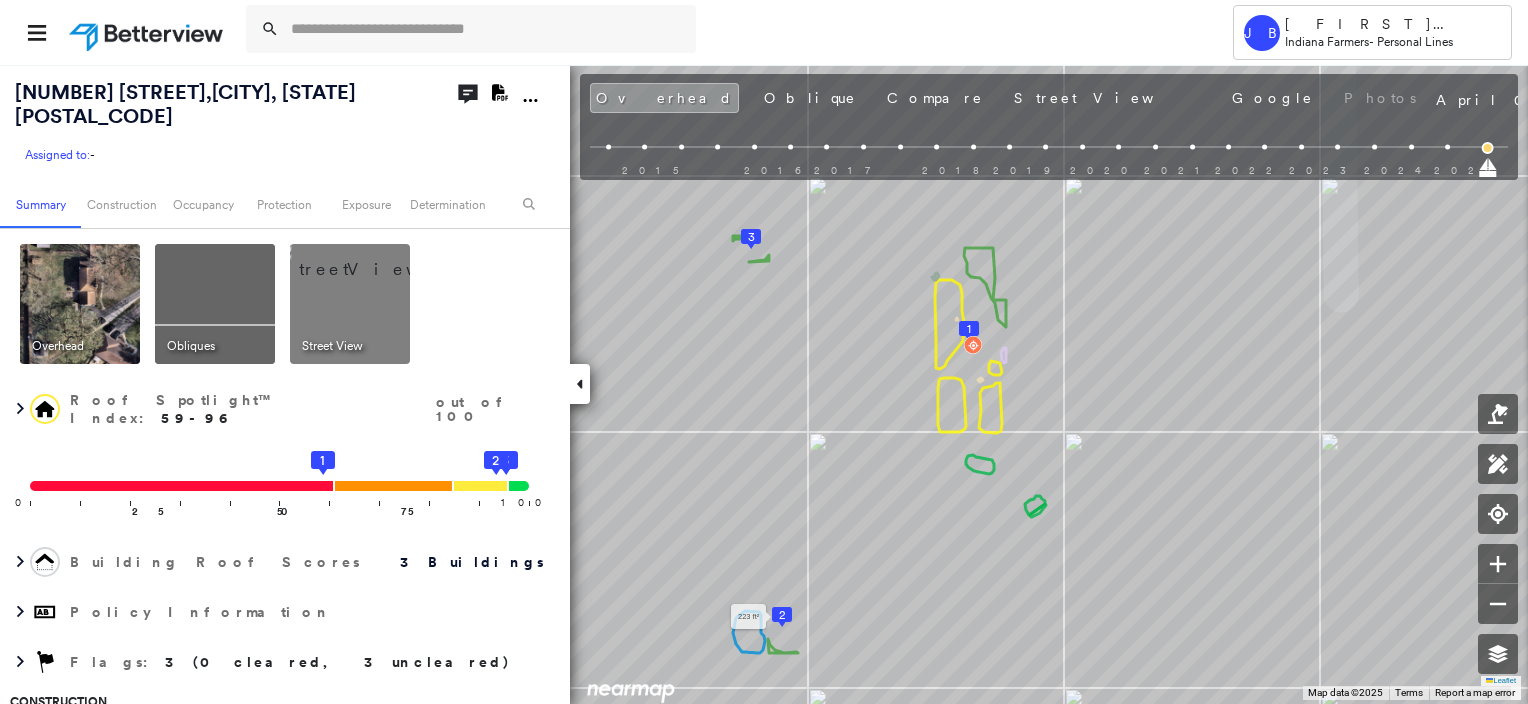 click on "2" at bounding box center (782, 615) 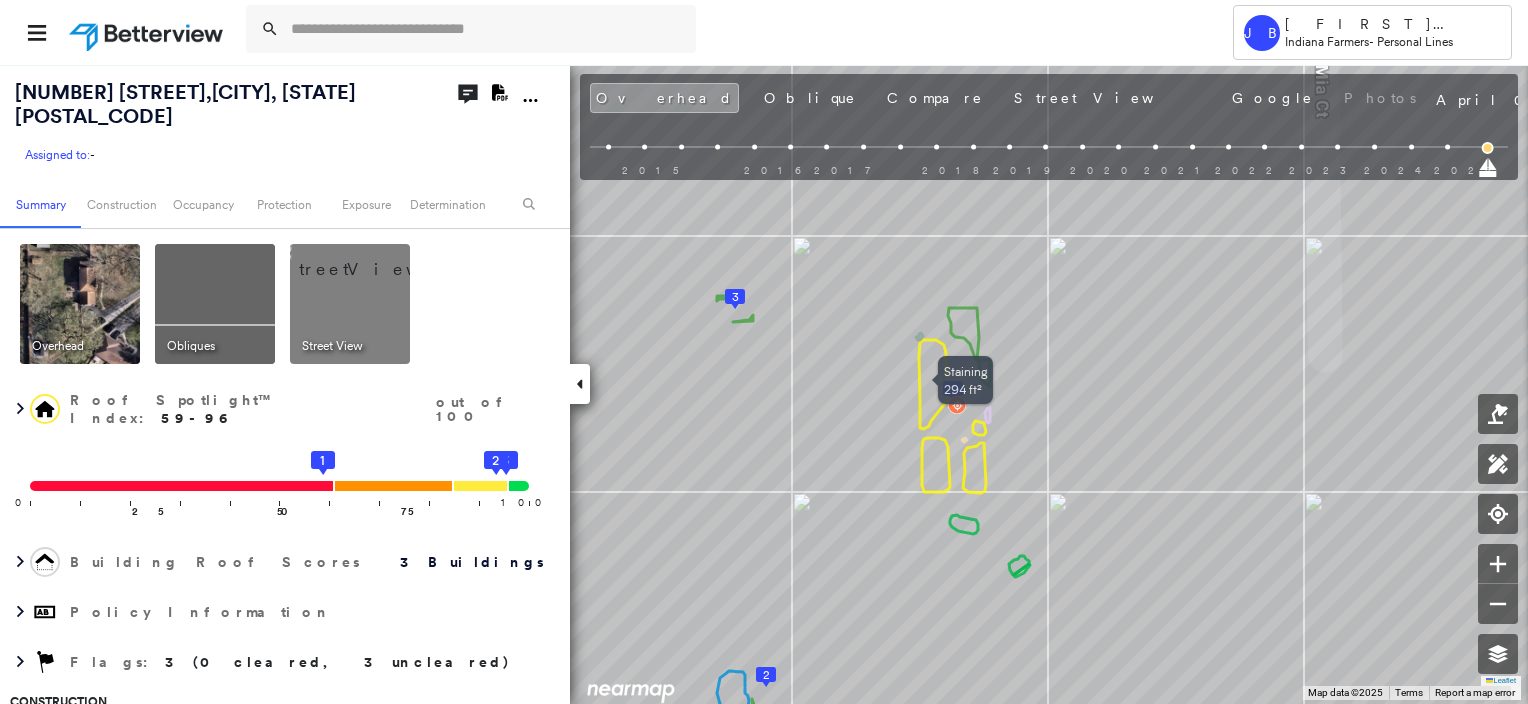 click at bounding box center (-80, 334) 